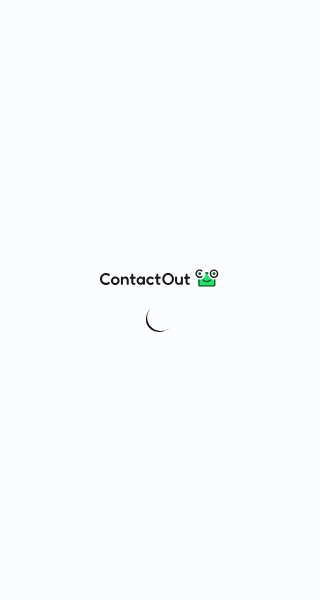 scroll, scrollTop: 0, scrollLeft: 0, axis: both 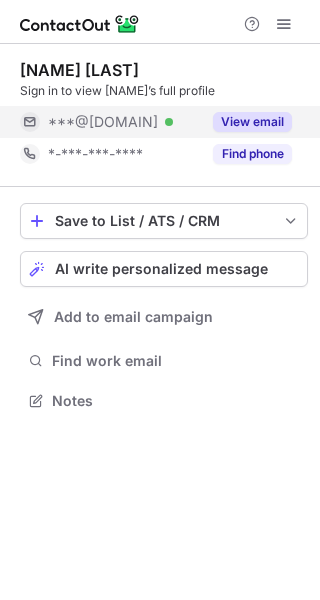 click on "View email" at bounding box center (252, 122) 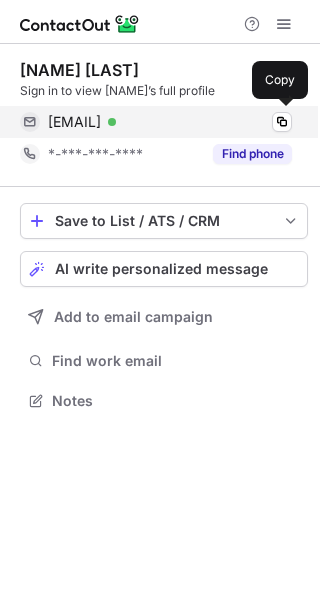 drag, startPoint x: 49, startPoint y: 127, endPoint x: 240, endPoint y: 131, distance: 191.04189 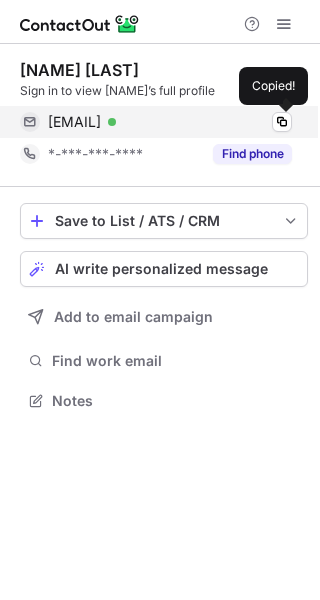 copy on "sean.carroll@pacercorp.com" 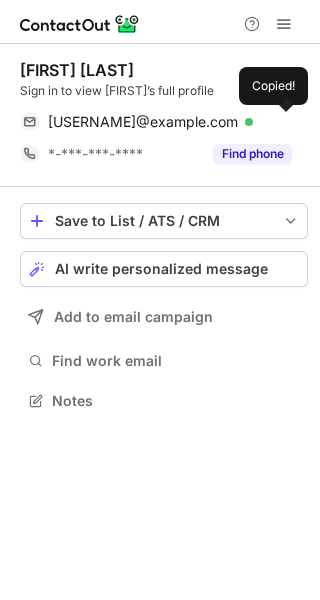 scroll, scrollTop: 0, scrollLeft: 0, axis: both 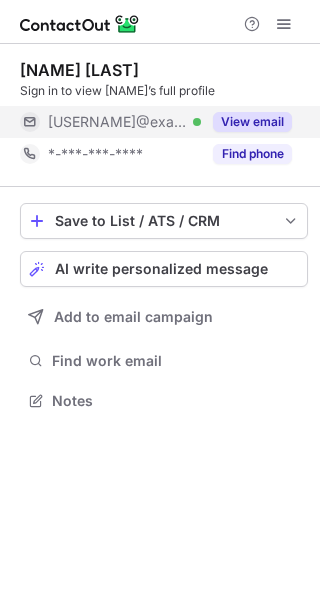 click on "View email" at bounding box center (252, 122) 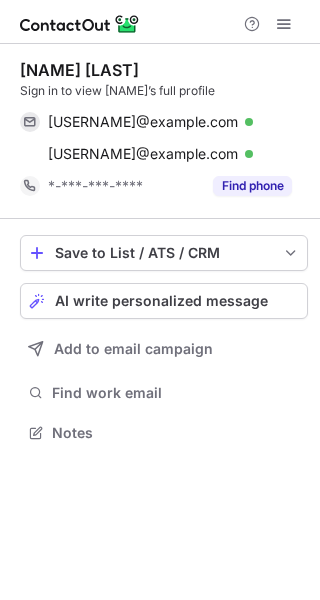 scroll, scrollTop: 10, scrollLeft: 10, axis: both 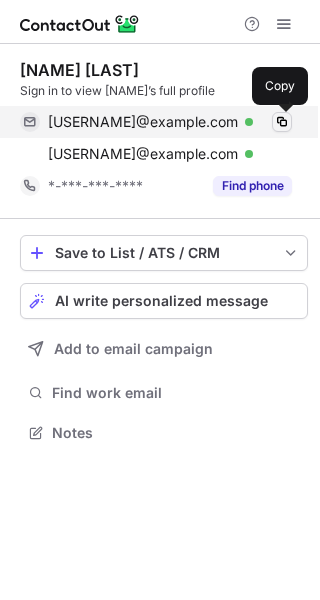 click at bounding box center [282, 122] 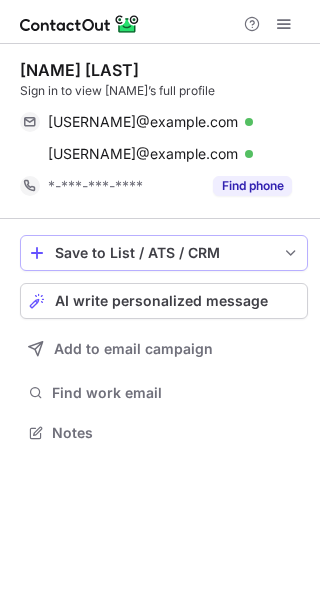 click on "Save to List / ATS / CRM" at bounding box center (164, 253) 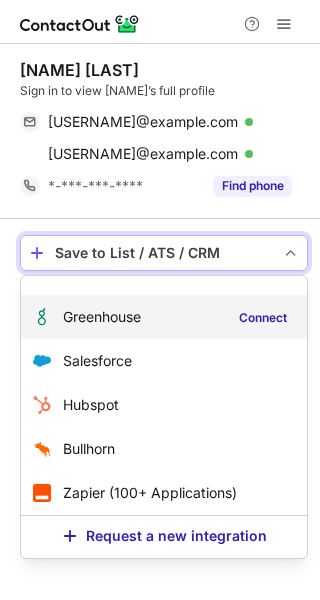 scroll, scrollTop: 0, scrollLeft: 0, axis: both 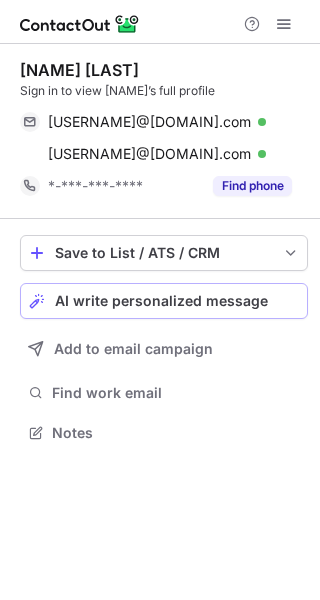 click on "AI write personalized message" at bounding box center (161, 301) 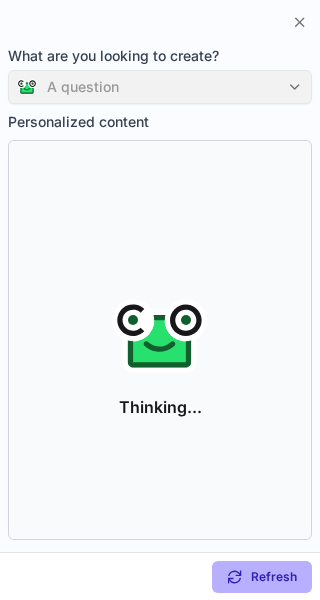 click on "A question" at bounding box center [160, 87] 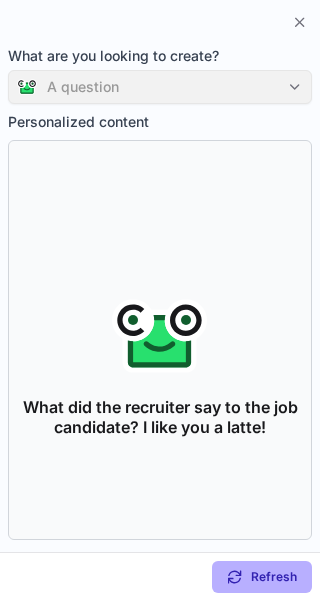 click on "A question" at bounding box center [160, 87] 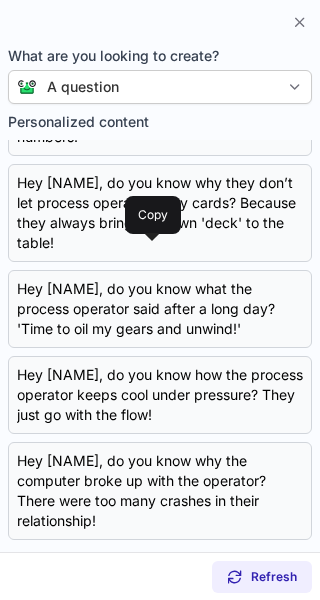 scroll, scrollTop: 0, scrollLeft: 0, axis: both 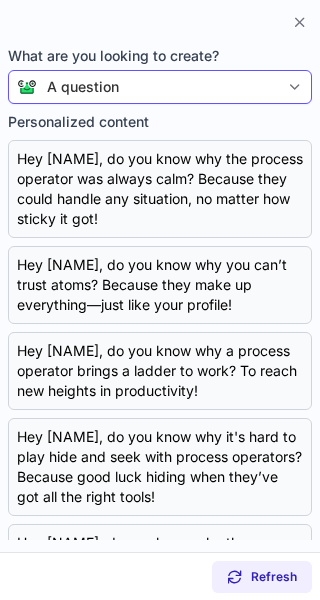 click on "A question" at bounding box center [158, 87] 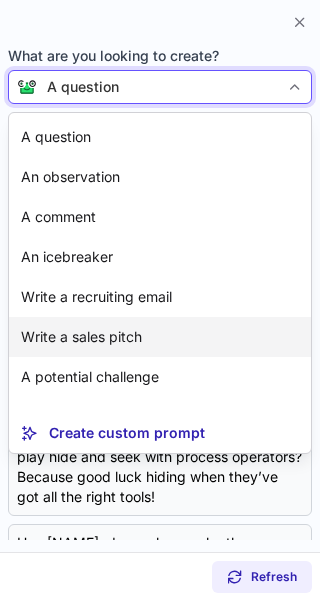 scroll, scrollTop: 84, scrollLeft: 0, axis: vertical 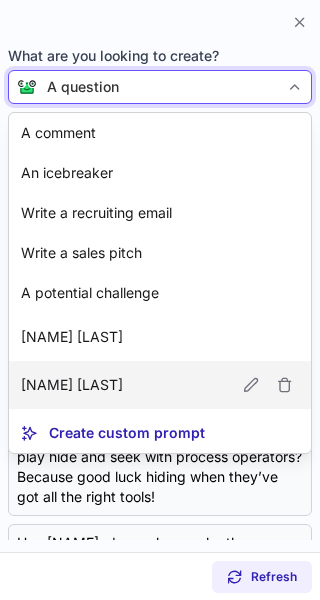 click on "Carli whatley" at bounding box center [160, 385] 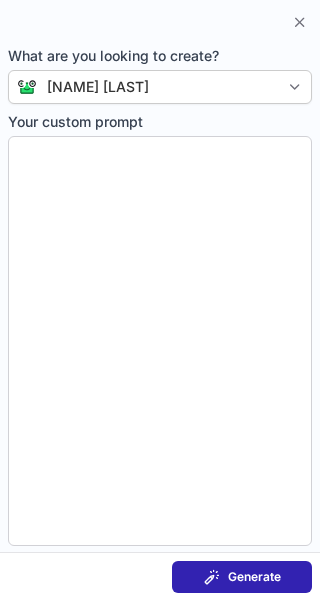 type on "**********" 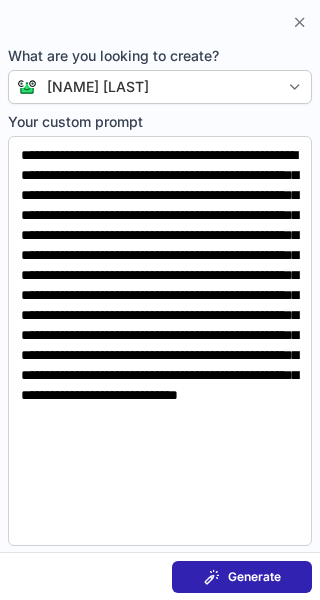 click on "Generate" at bounding box center [254, 577] 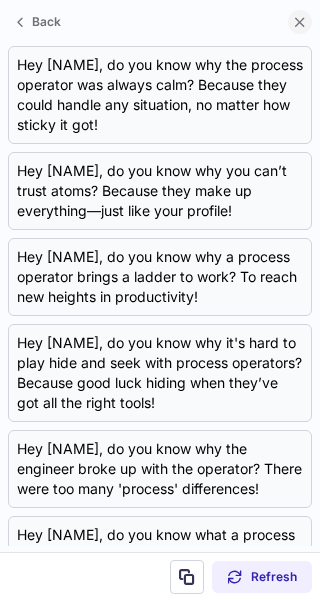 click at bounding box center [300, 22] 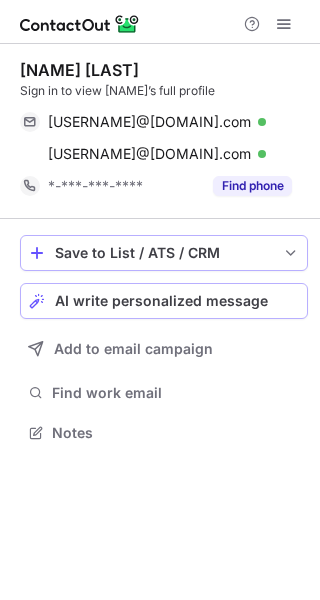 click at bounding box center [37, 253] 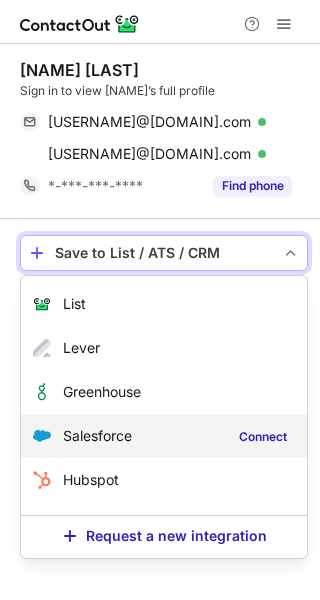 scroll, scrollTop: 75, scrollLeft: 0, axis: vertical 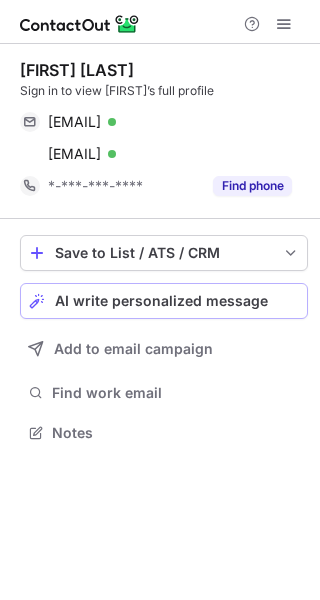 click on "AI write personalized message" at bounding box center [161, 301] 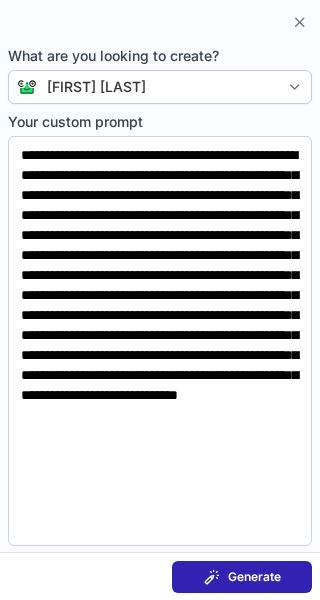 click on "Generate" at bounding box center (254, 577) 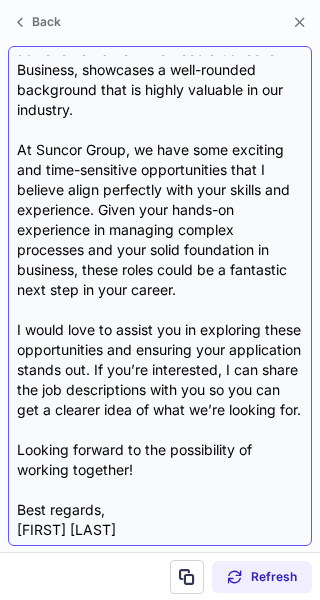 scroll, scrollTop: 0, scrollLeft: 0, axis: both 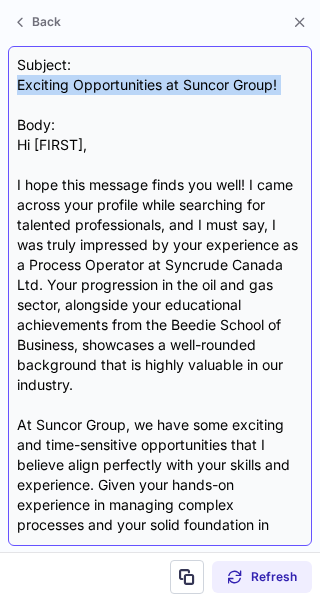 drag, startPoint x: 14, startPoint y: 99, endPoint x: 15, endPoint y: 87, distance: 12.0415945 